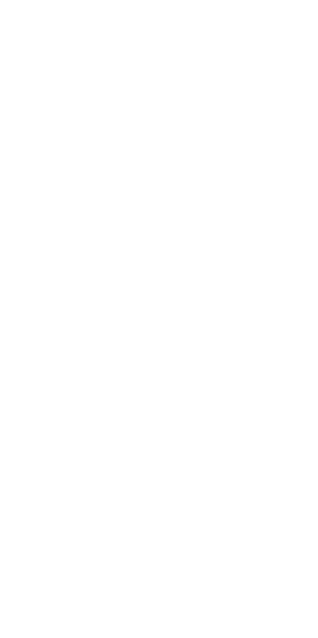 scroll, scrollTop: 0, scrollLeft: 0, axis: both 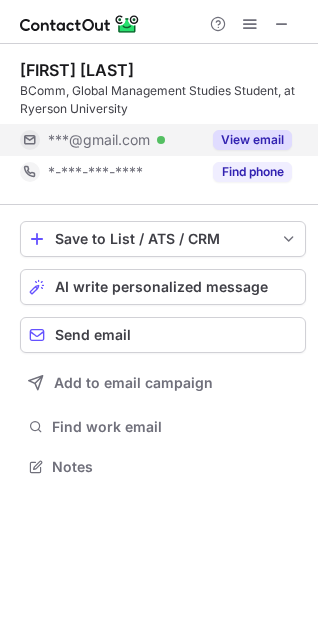 click on "View email" at bounding box center (246, 140) 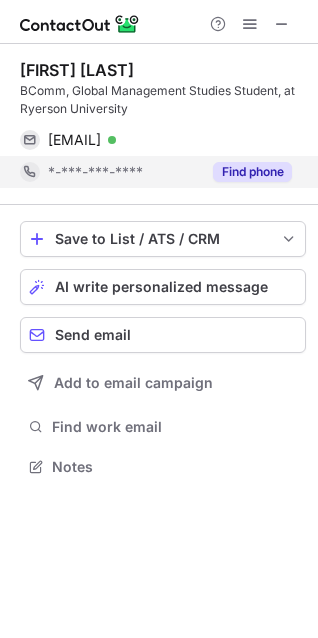 click on "Find phone" at bounding box center [252, 172] 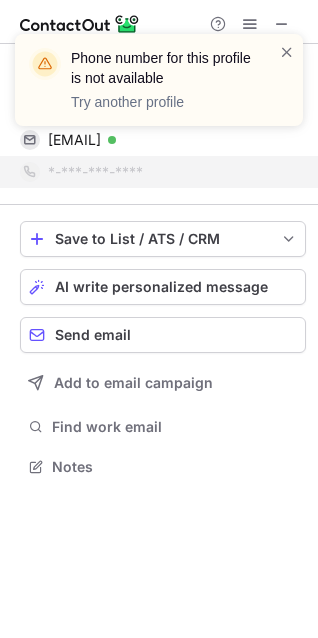 click on "Phone number for this profile is not available Try another profile" at bounding box center (151, 80) 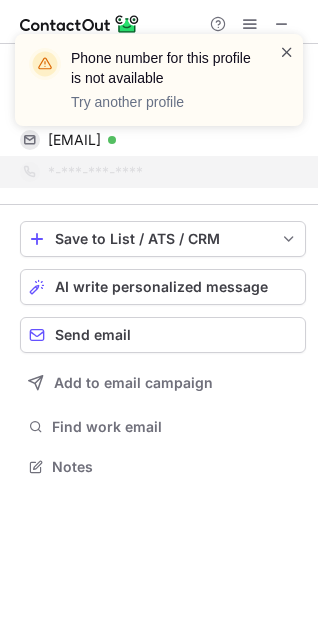 click at bounding box center [287, 52] 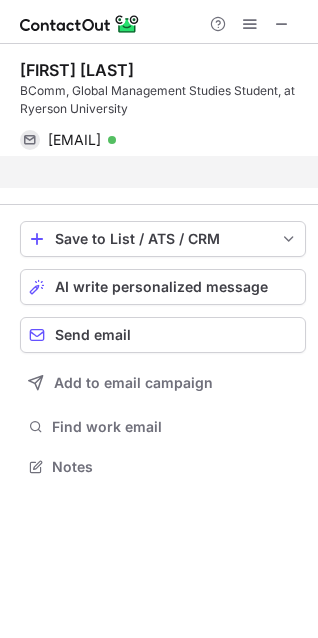 scroll, scrollTop: 421, scrollLeft: 318, axis: both 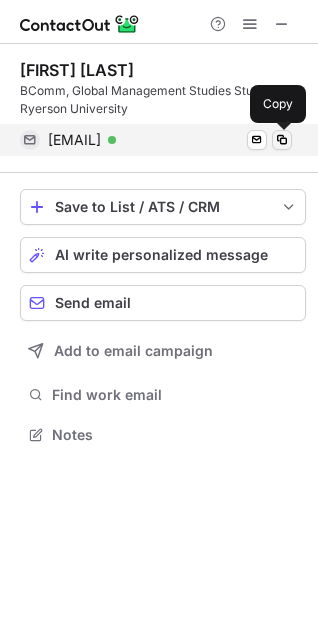 click at bounding box center (282, 140) 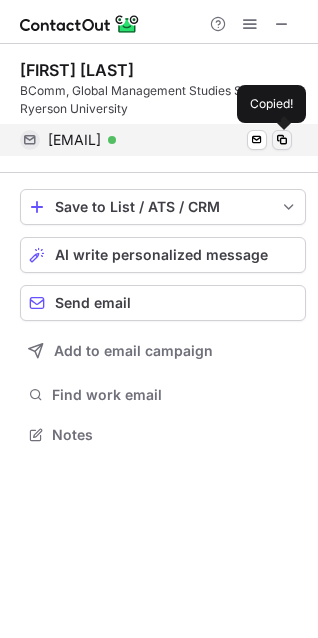 click at bounding box center (282, 140) 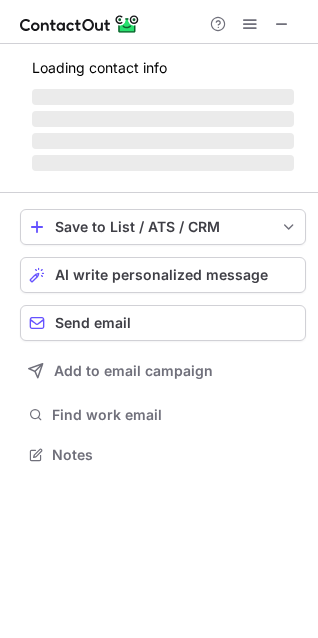scroll, scrollTop: 10, scrollLeft: 10, axis: both 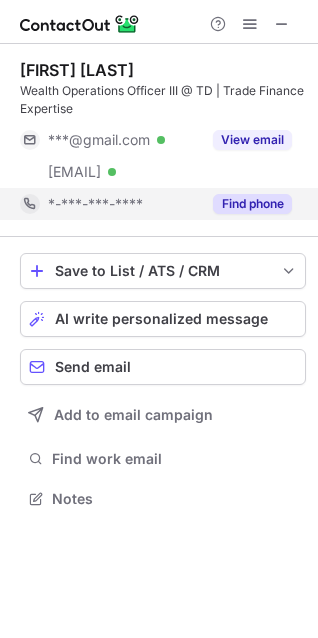 click on "Find phone" at bounding box center (252, 204) 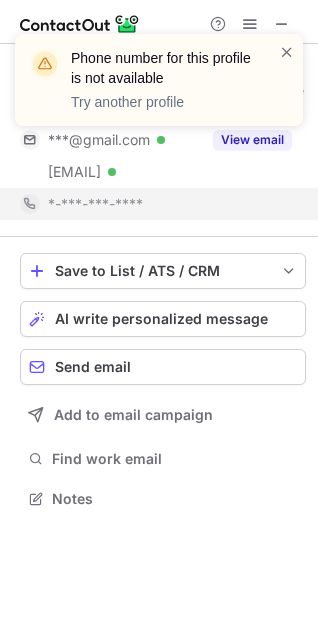 click on "Phone number for this profile is not available Try another profile" at bounding box center [159, 88] 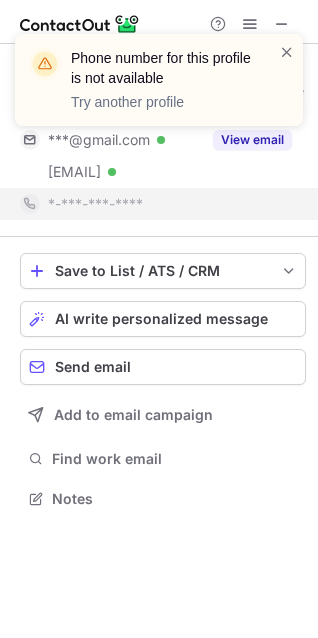 click on "Phone number for this profile is not available Try another profile" at bounding box center (159, 88) 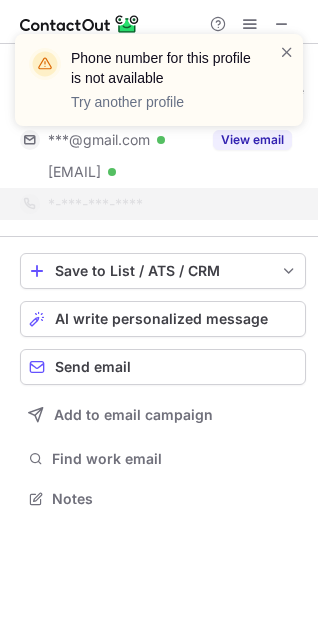 click on "Phone number for this profile is not available Try another profile" at bounding box center [159, 88] 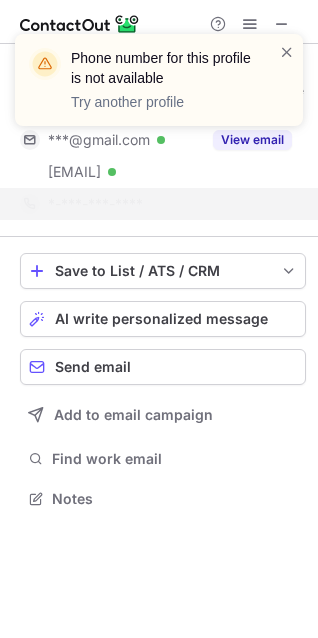 click on "Phone number for this profile is not available Try another profile" at bounding box center (159, 88) 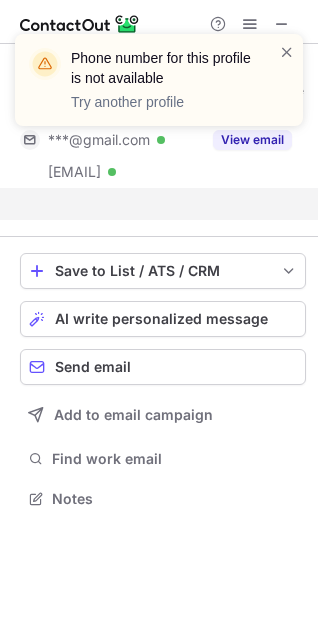 scroll, scrollTop: 453, scrollLeft: 318, axis: both 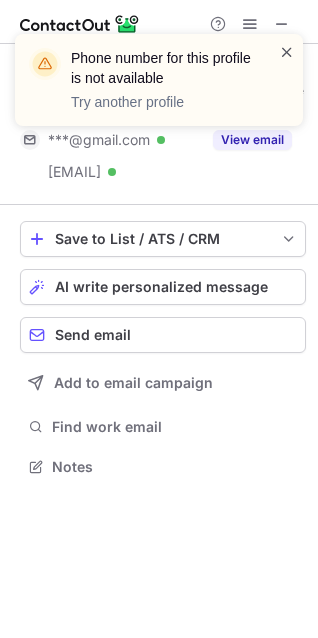 drag, startPoint x: 288, startPoint y: 48, endPoint x: 281, endPoint y: 88, distance: 40.60788 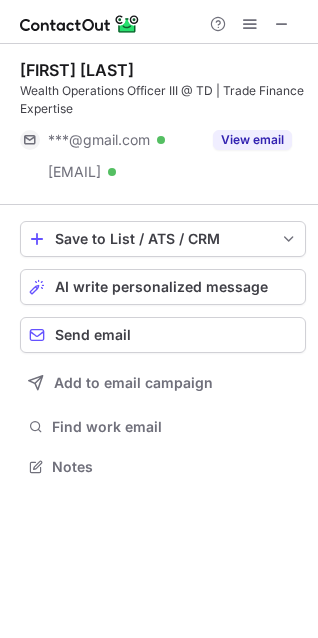 click on "Phone number for this profile is not available Try another profile" at bounding box center (159, 88) 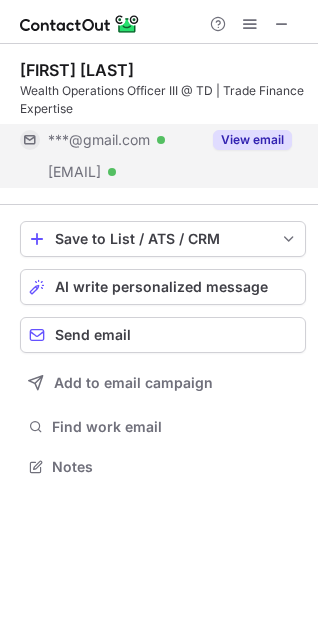 click on "View email" at bounding box center (252, 140) 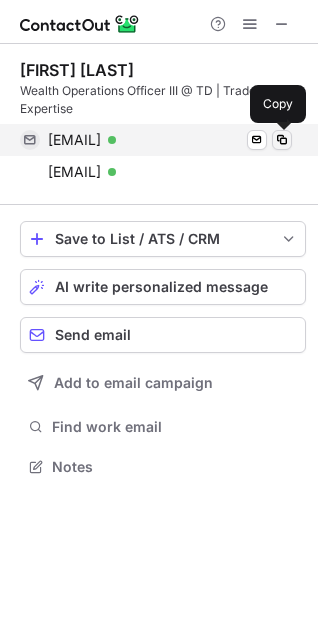 click at bounding box center [282, 140] 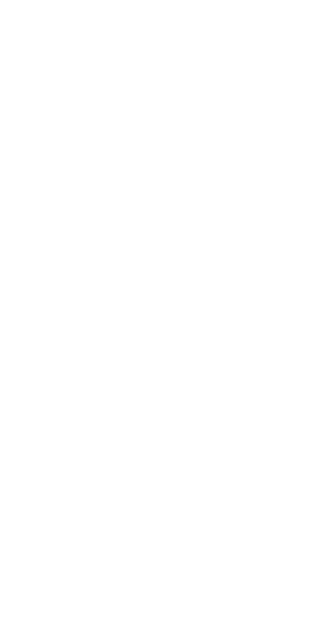 scroll, scrollTop: 0, scrollLeft: 0, axis: both 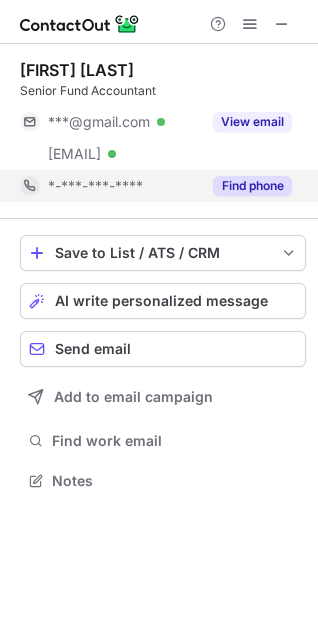 click on "Find phone" at bounding box center [252, 186] 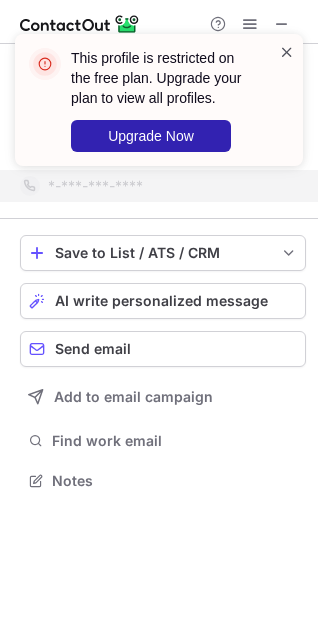 click at bounding box center [287, 52] 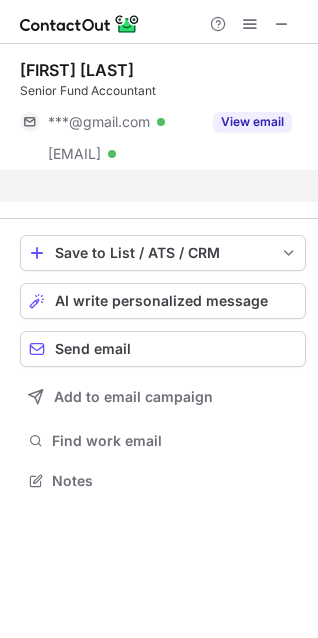 scroll, scrollTop: 435, scrollLeft: 318, axis: both 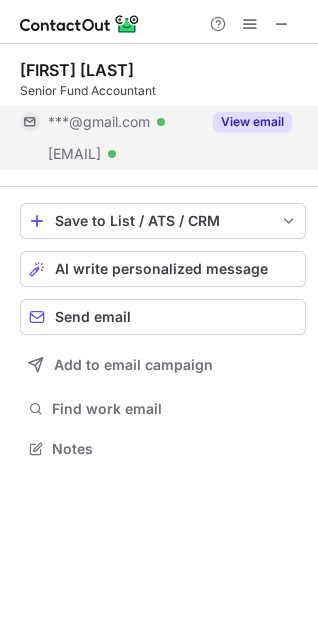 click on "View email" at bounding box center (252, 122) 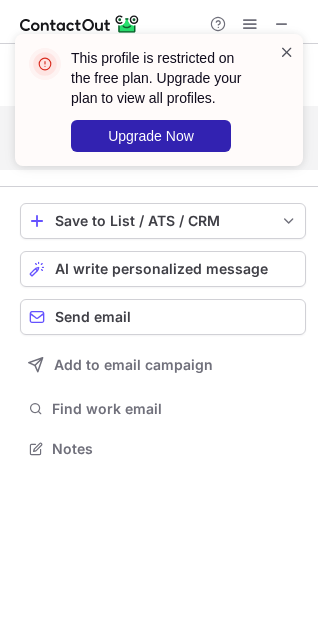 click at bounding box center (287, 52) 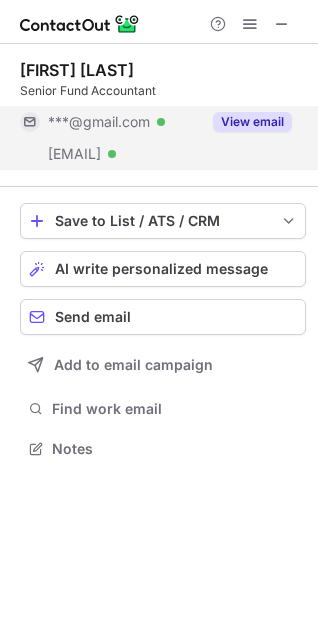 click on "View email" at bounding box center [252, 122] 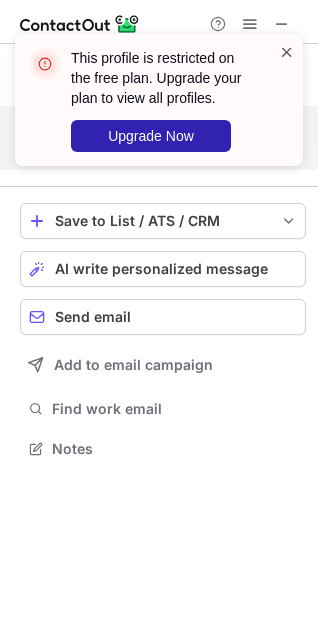 click at bounding box center (287, 52) 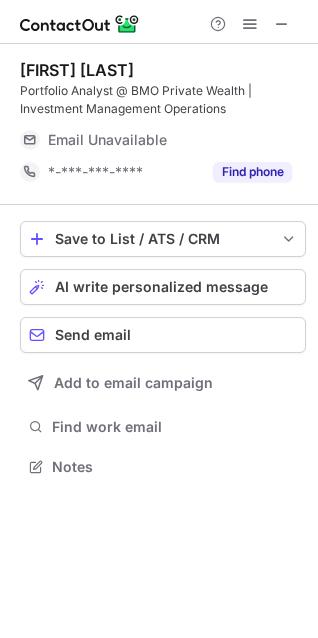 scroll, scrollTop: 453, scrollLeft: 318, axis: both 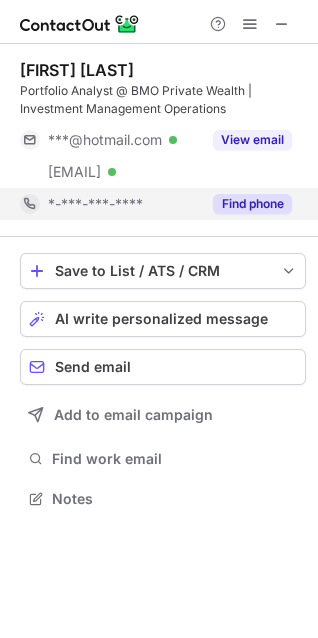 click on "Find phone" at bounding box center (252, 204) 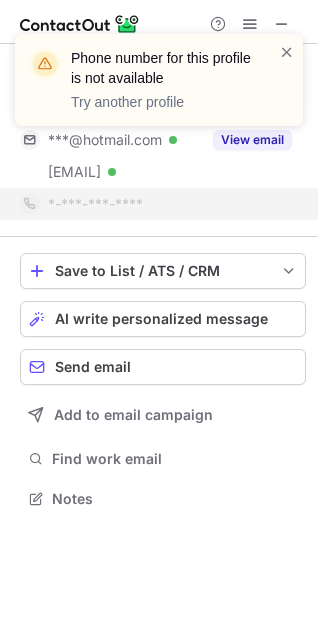 click on "Phone number for this profile is not available Try another profile" at bounding box center (159, 80) 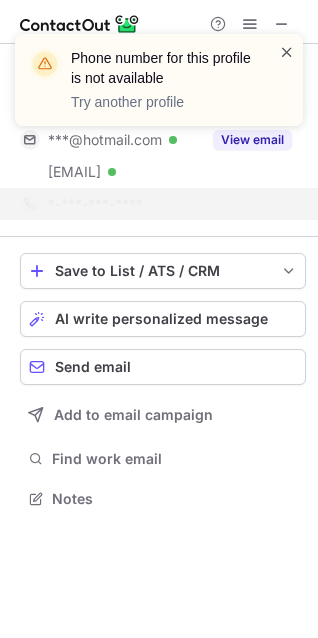 click at bounding box center [287, 52] 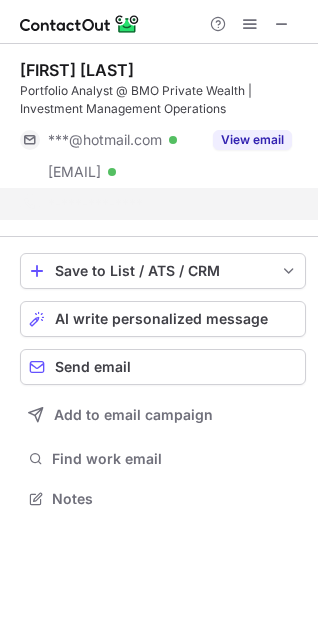 scroll, scrollTop: 453, scrollLeft: 318, axis: both 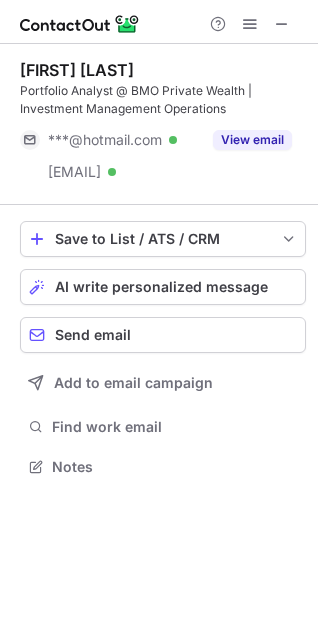 click on "Phone number for this profile is not available Try another profile" at bounding box center (159, 88) 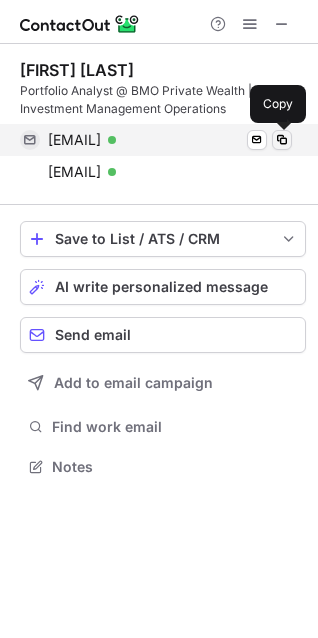 click at bounding box center (282, 140) 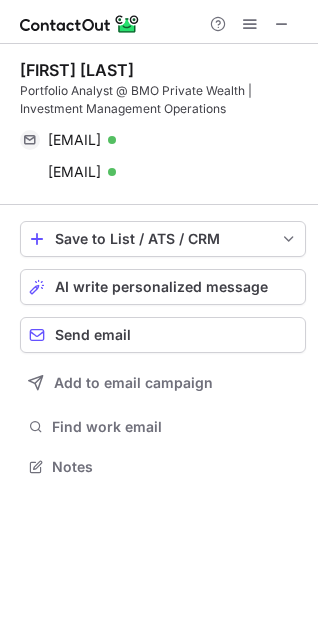 scroll, scrollTop: 435, scrollLeft: 318, axis: both 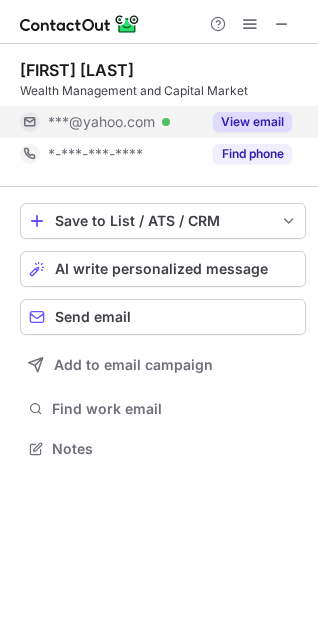 click on "View email" at bounding box center (246, 122) 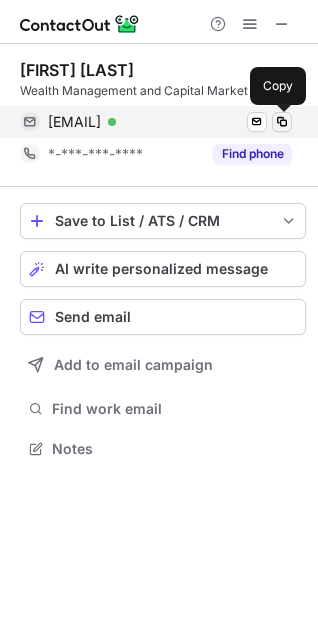 click at bounding box center (282, 122) 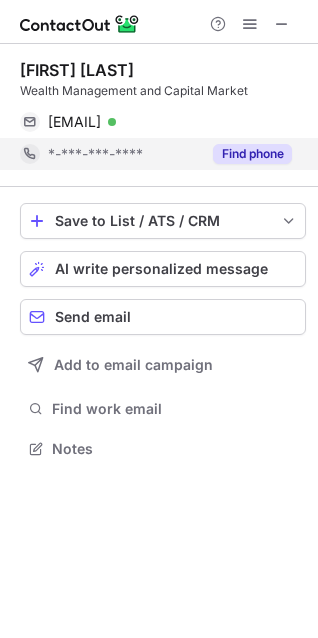 click on "Find phone" at bounding box center [252, 154] 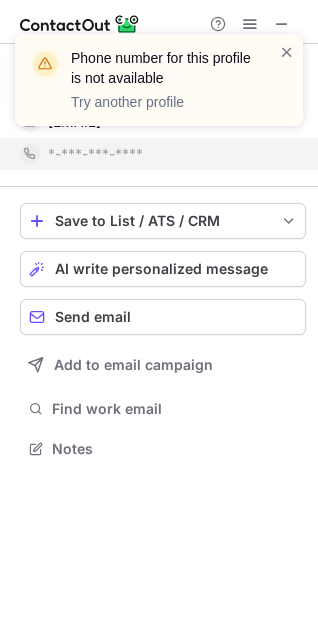 click on "Phone number for this profile is not available Try another profile" at bounding box center [159, 80] 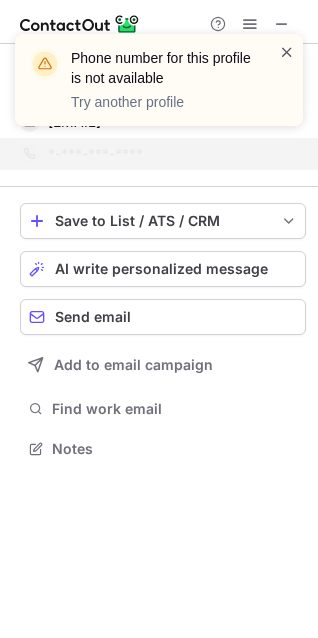 click at bounding box center (287, 52) 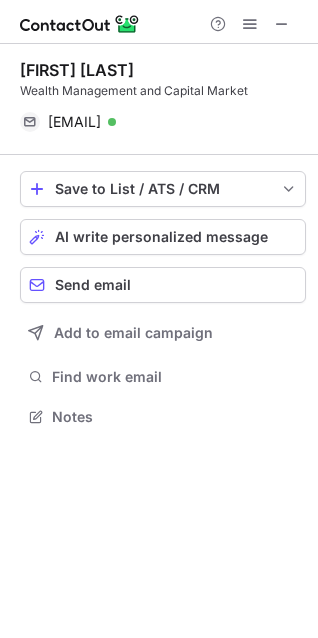 scroll, scrollTop: 403, scrollLeft: 318, axis: both 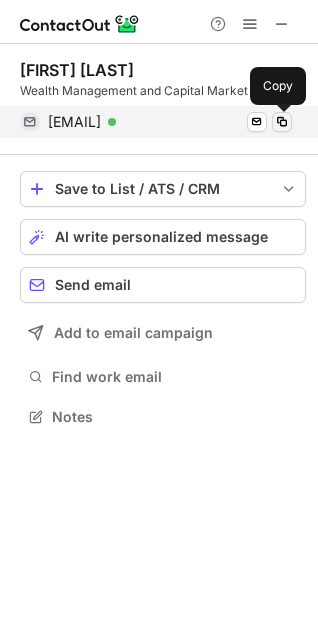 click at bounding box center [282, 122] 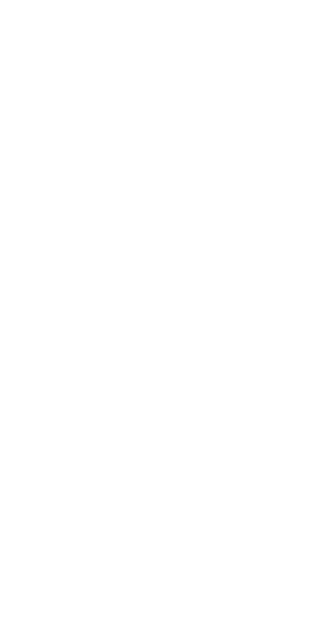 scroll, scrollTop: 0, scrollLeft: 0, axis: both 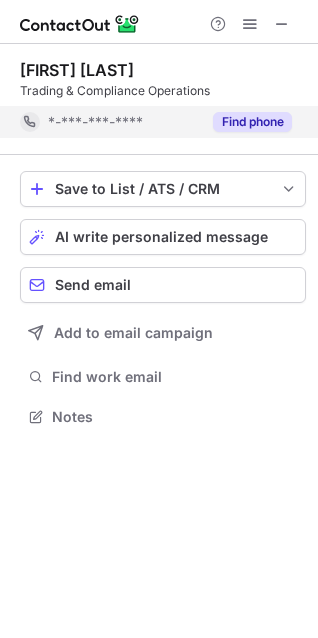 click on "Find phone" at bounding box center (252, 122) 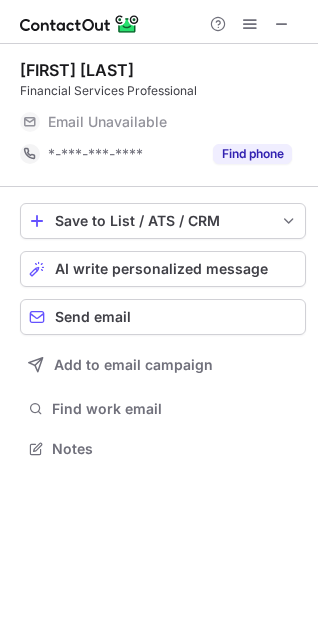scroll, scrollTop: 435, scrollLeft: 318, axis: both 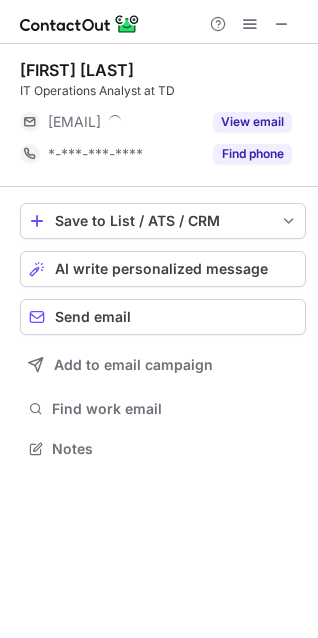 click at bounding box center (159, 22) 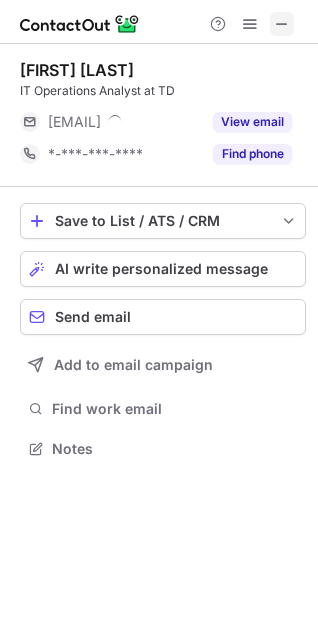 click at bounding box center [282, 24] 